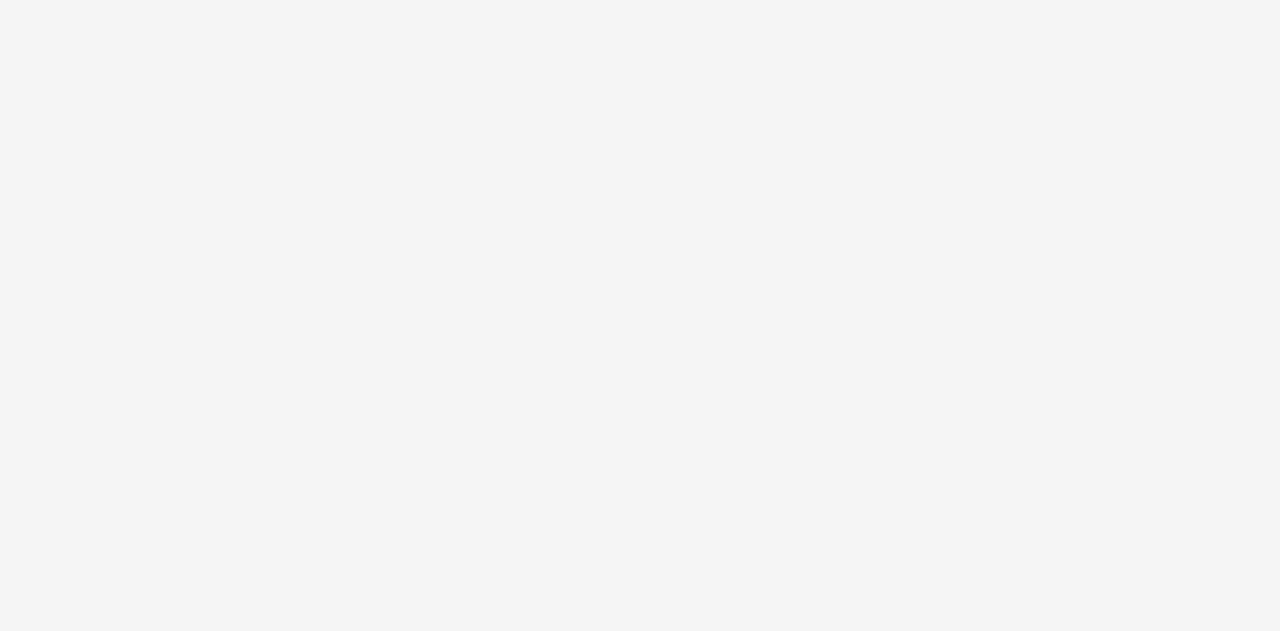 scroll, scrollTop: 0, scrollLeft: 0, axis: both 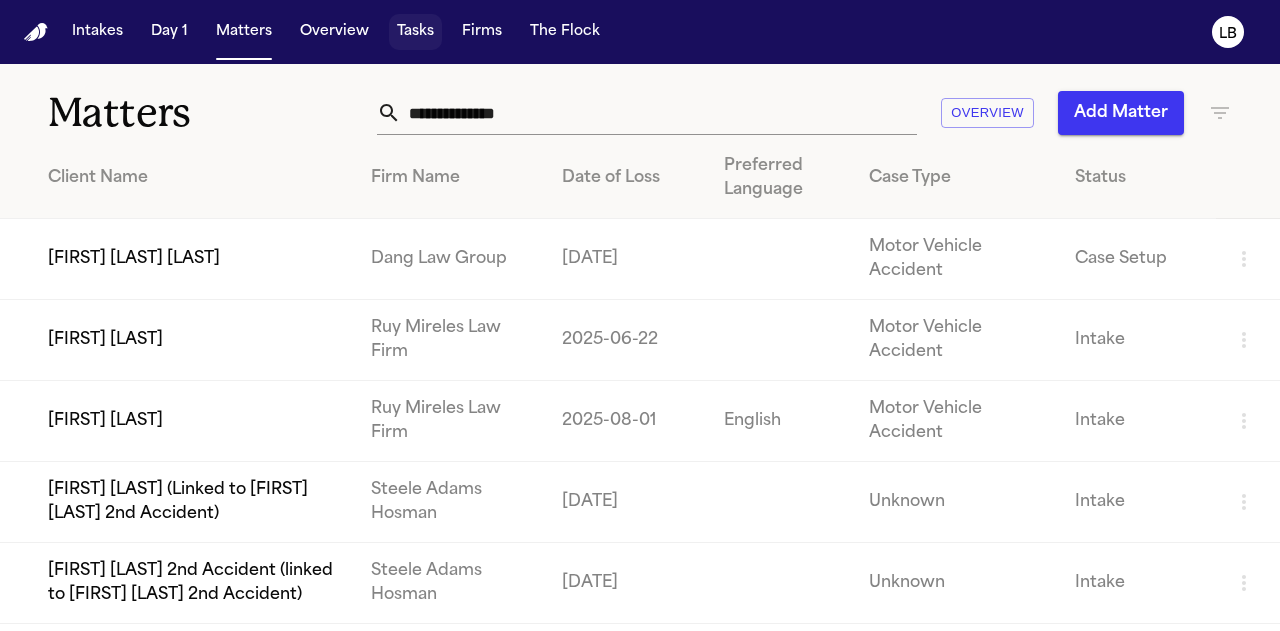 click on "Tasks" at bounding box center (415, 32) 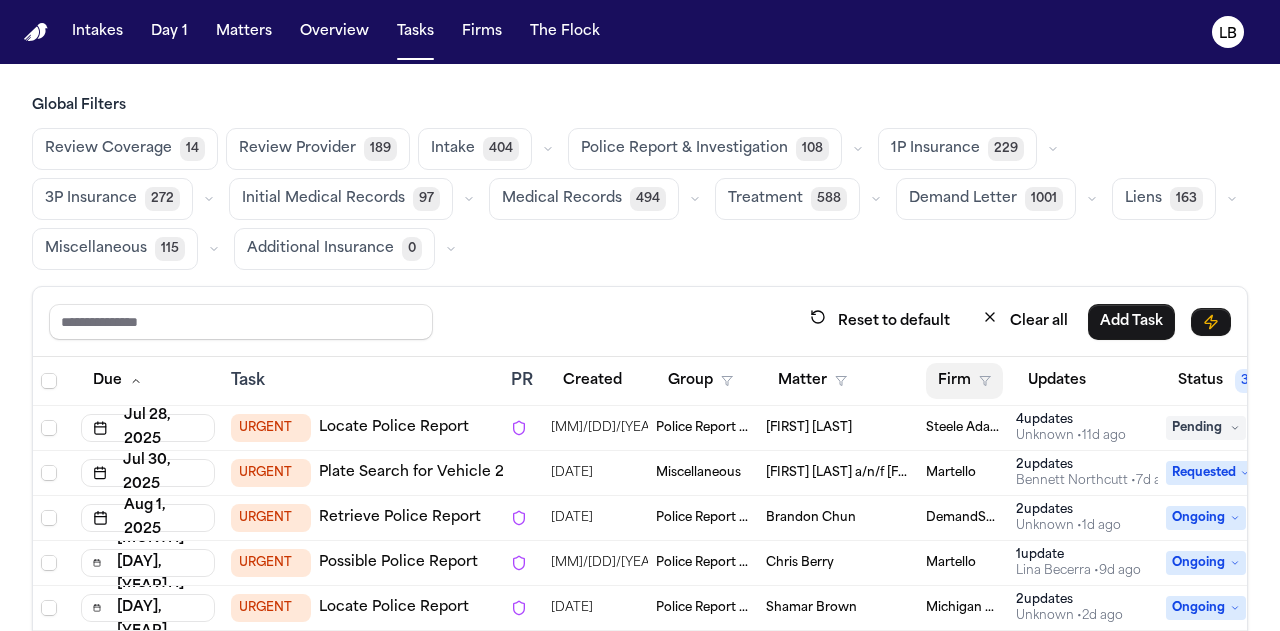 click on "Firm" at bounding box center (964, 381) 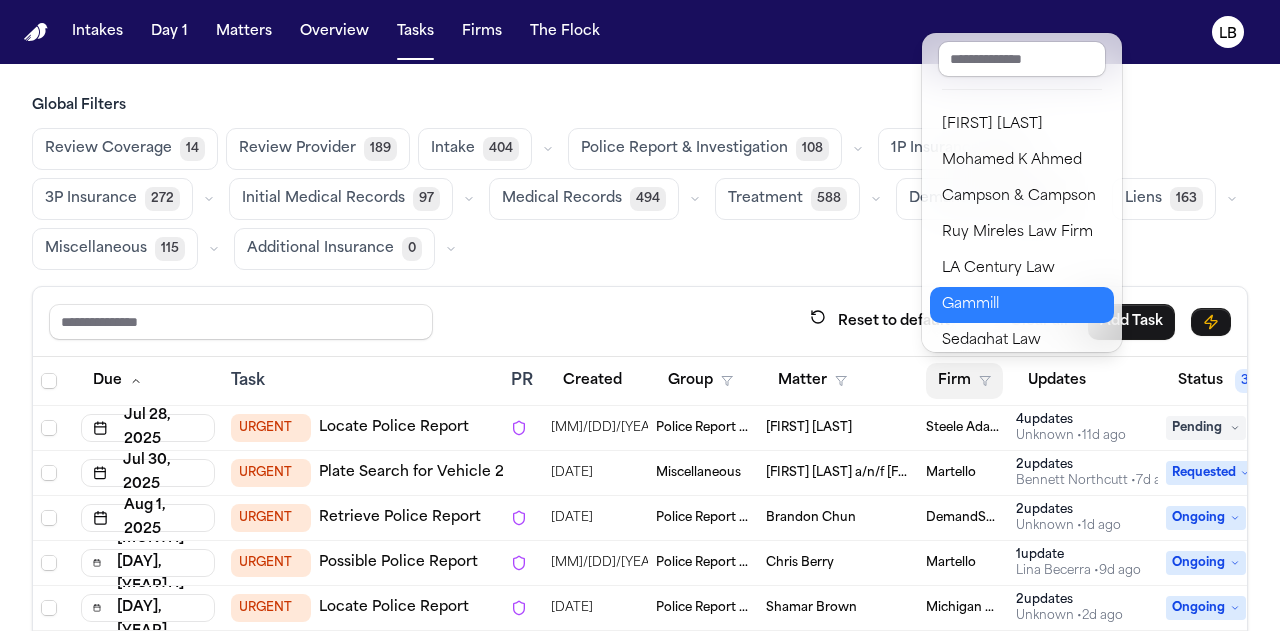 scroll, scrollTop: 326, scrollLeft: 0, axis: vertical 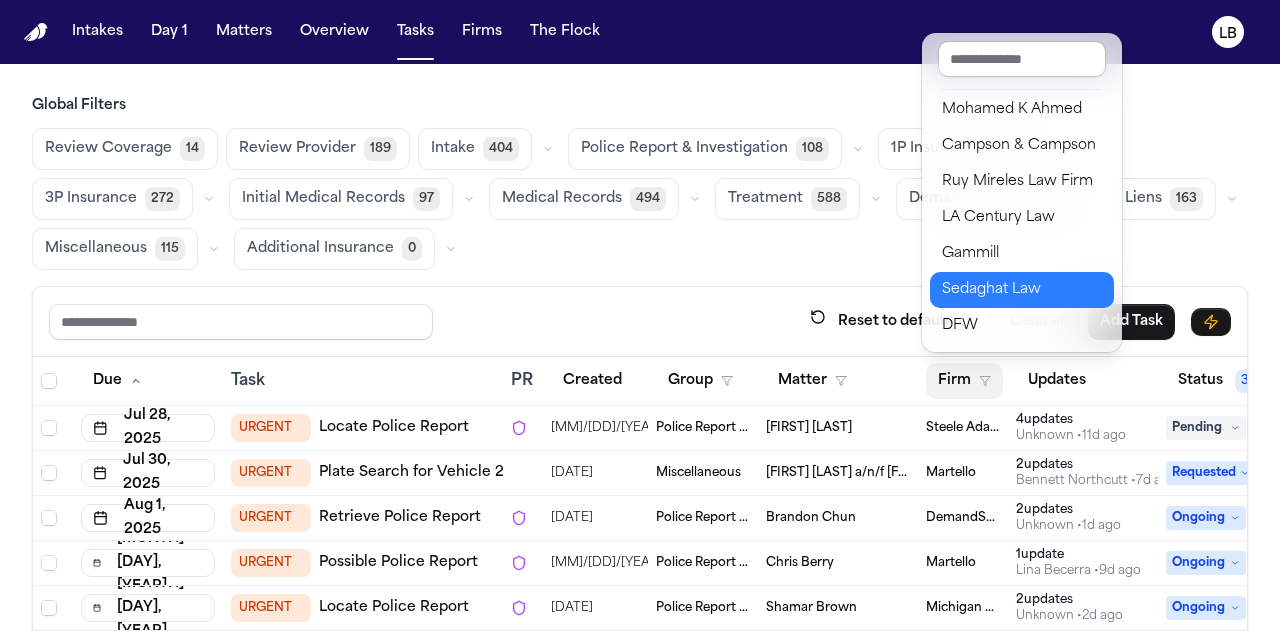 click on "Sedaghat Law" at bounding box center (1022, 290) 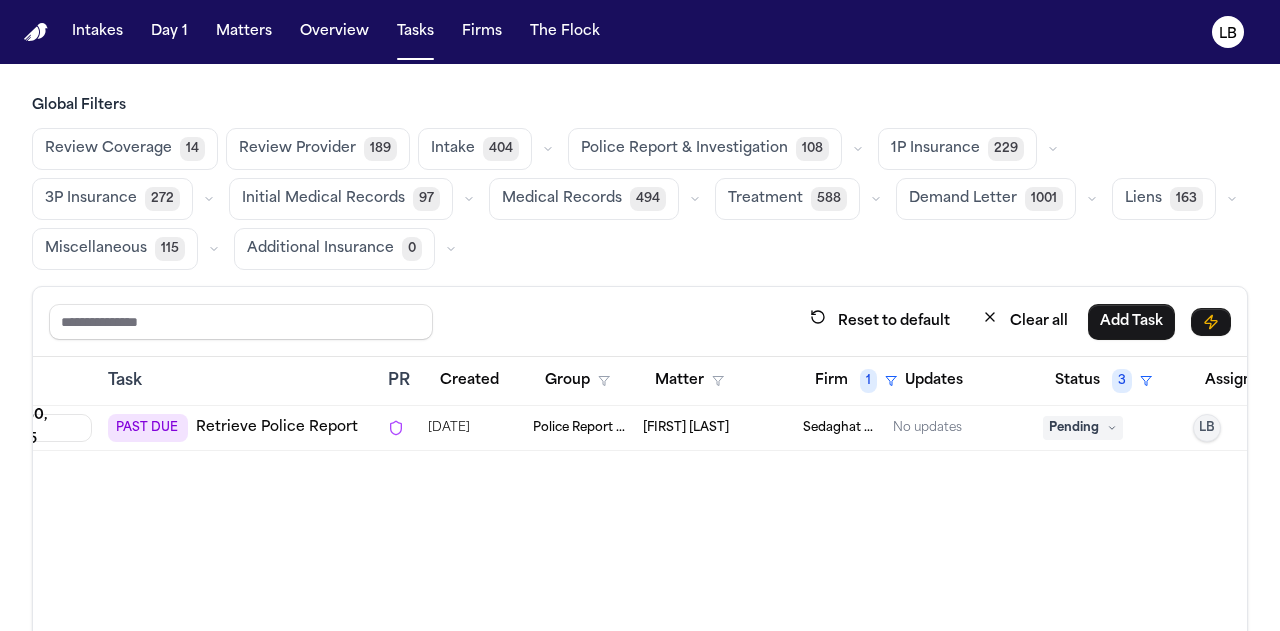 scroll, scrollTop: 0, scrollLeft: 124, axis: horizontal 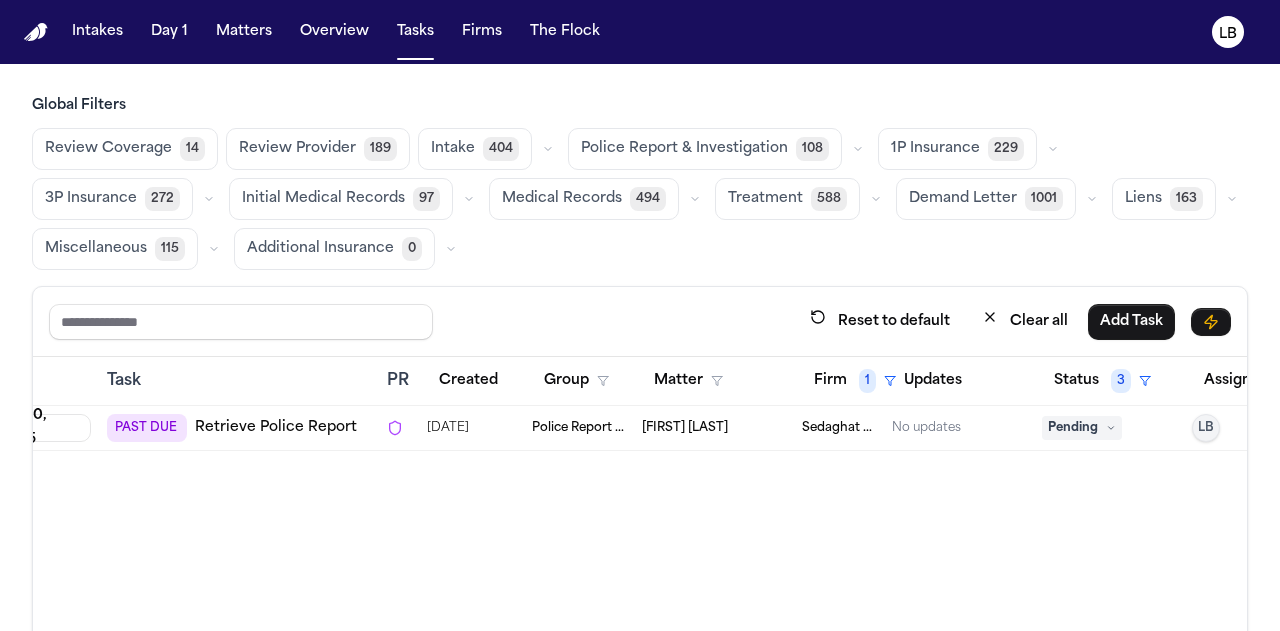 click on "[FIRST] [LAST]" at bounding box center [685, 428] 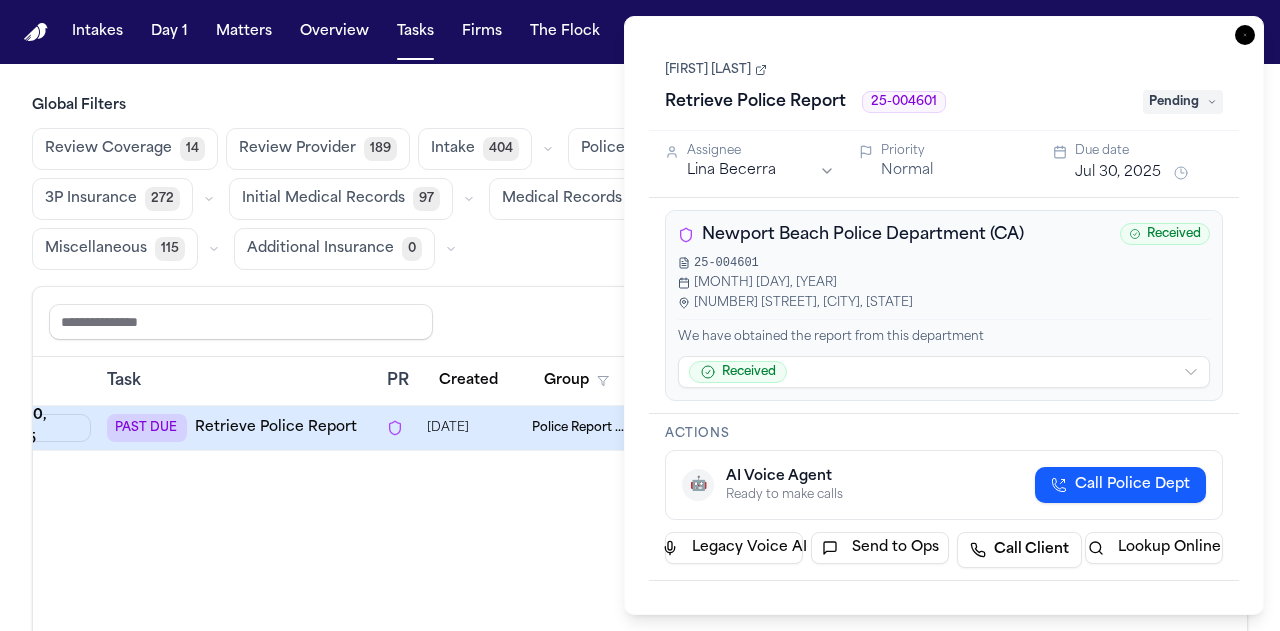 type 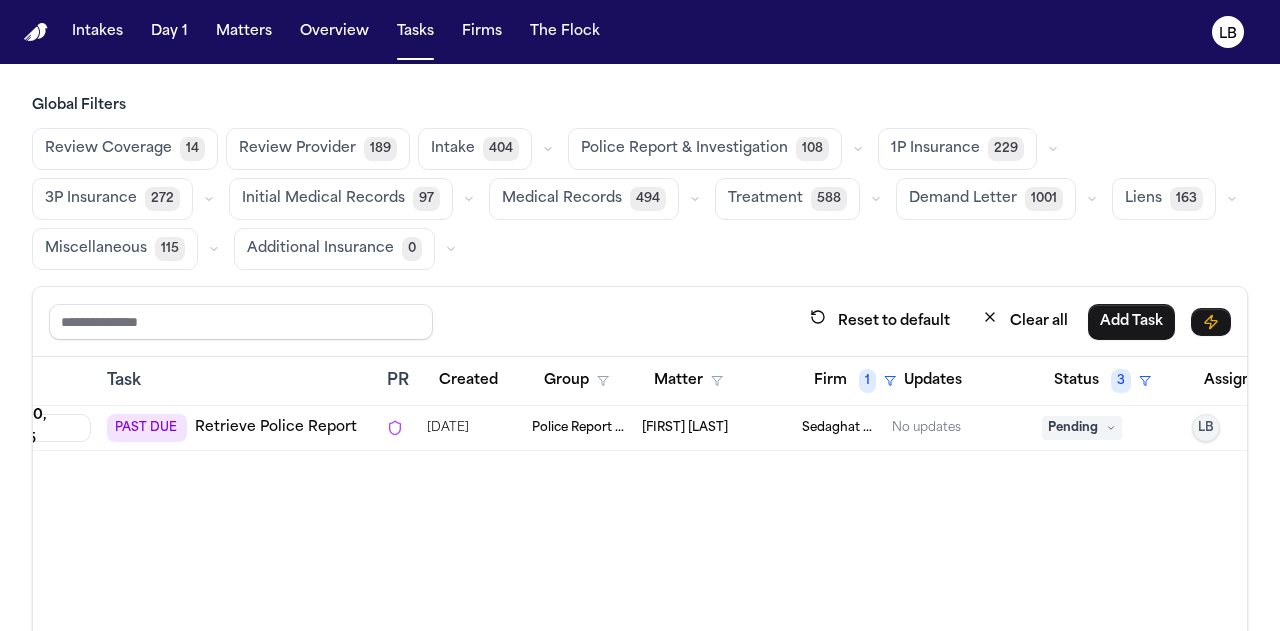 click on "Police Report & Investigation" at bounding box center [579, 428] 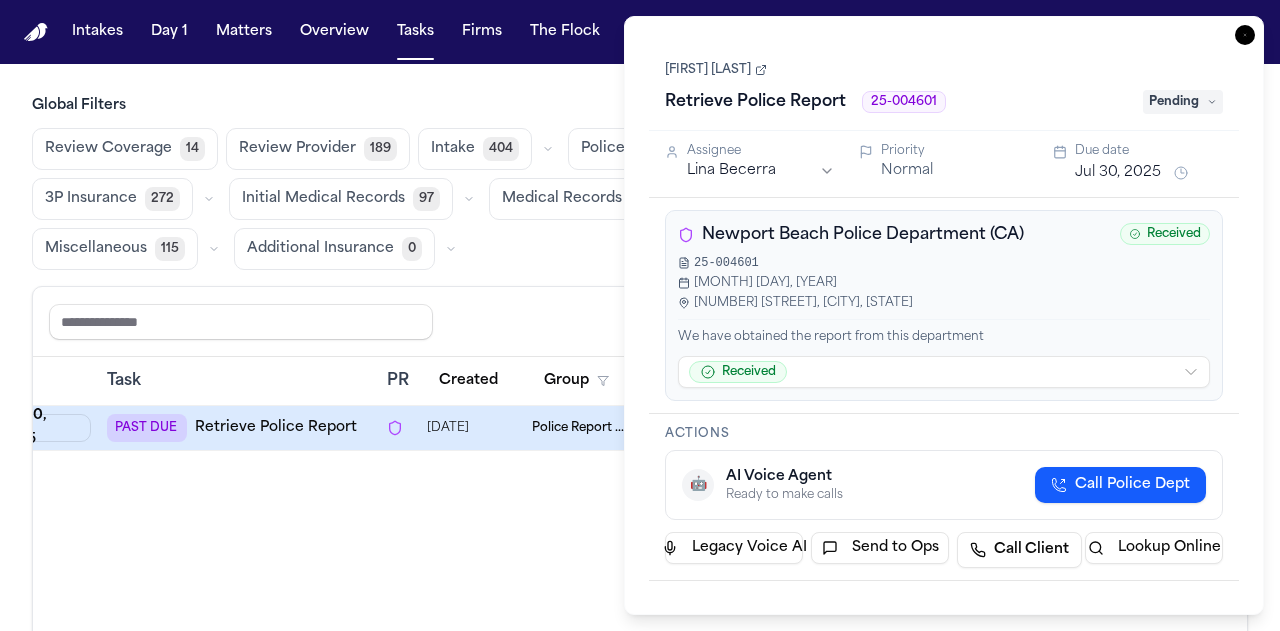 click on "Newport Beach Police Department (CA)" at bounding box center (863, 235) 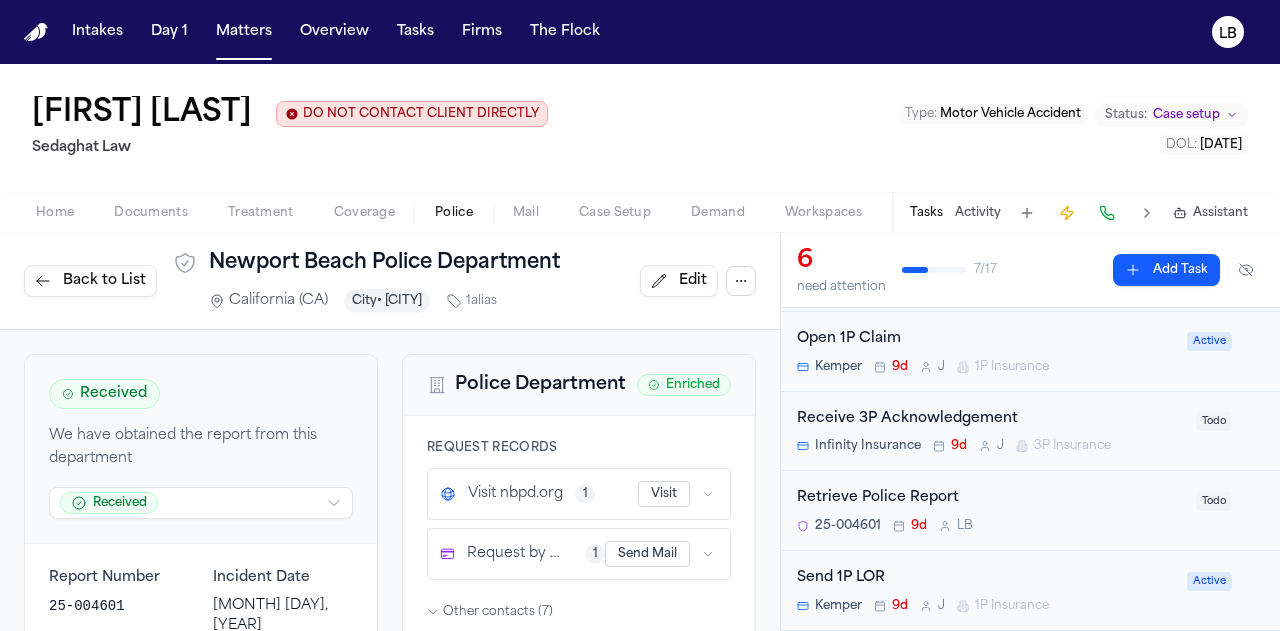 scroll, scrollTop: 128, scrollLeft: 0, axis: vertical 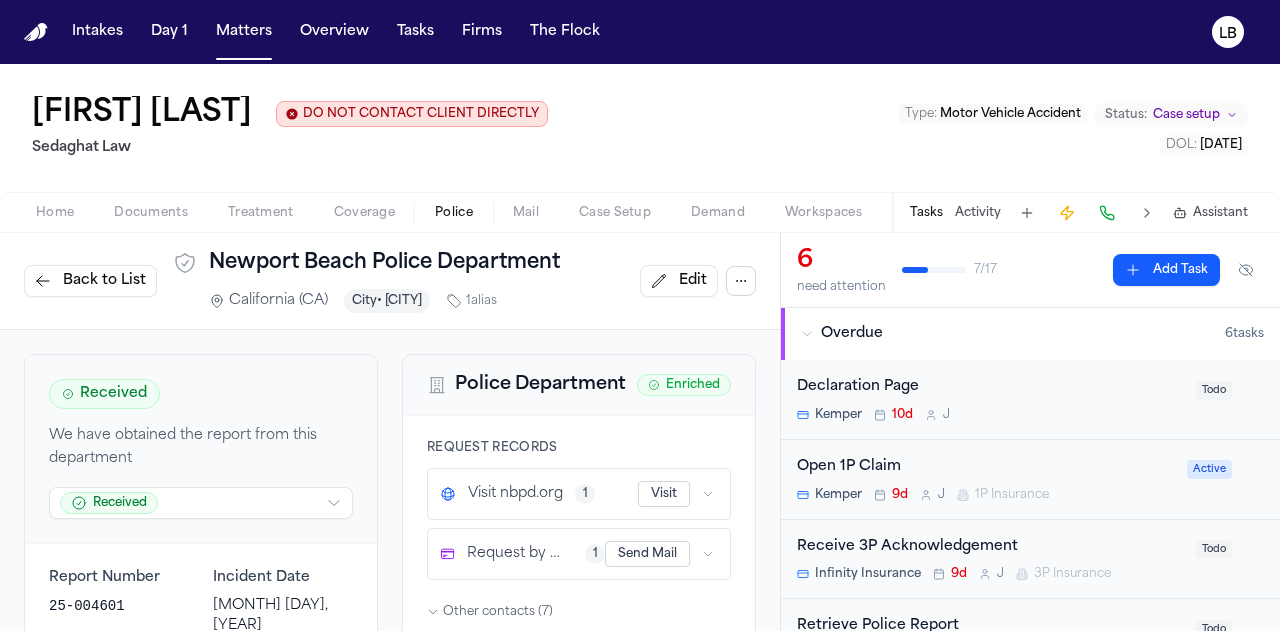 click on "Documents" at bounding box center (151, 213) 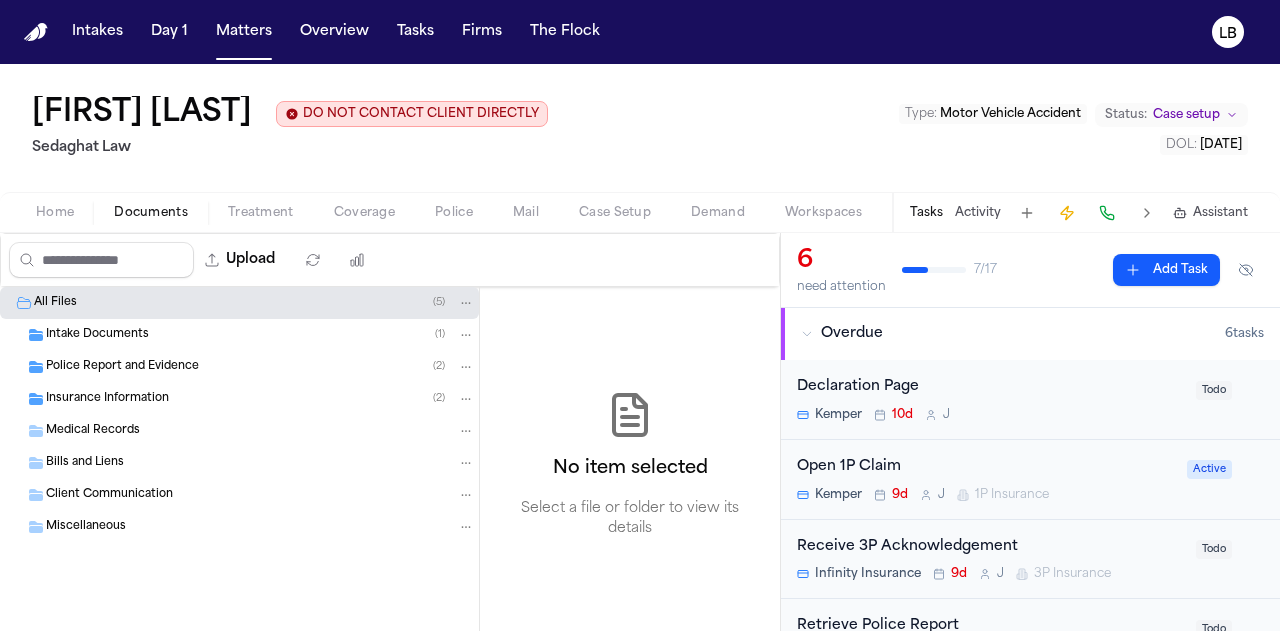 click on "Intake Documents" at bounding box center (97, 335) 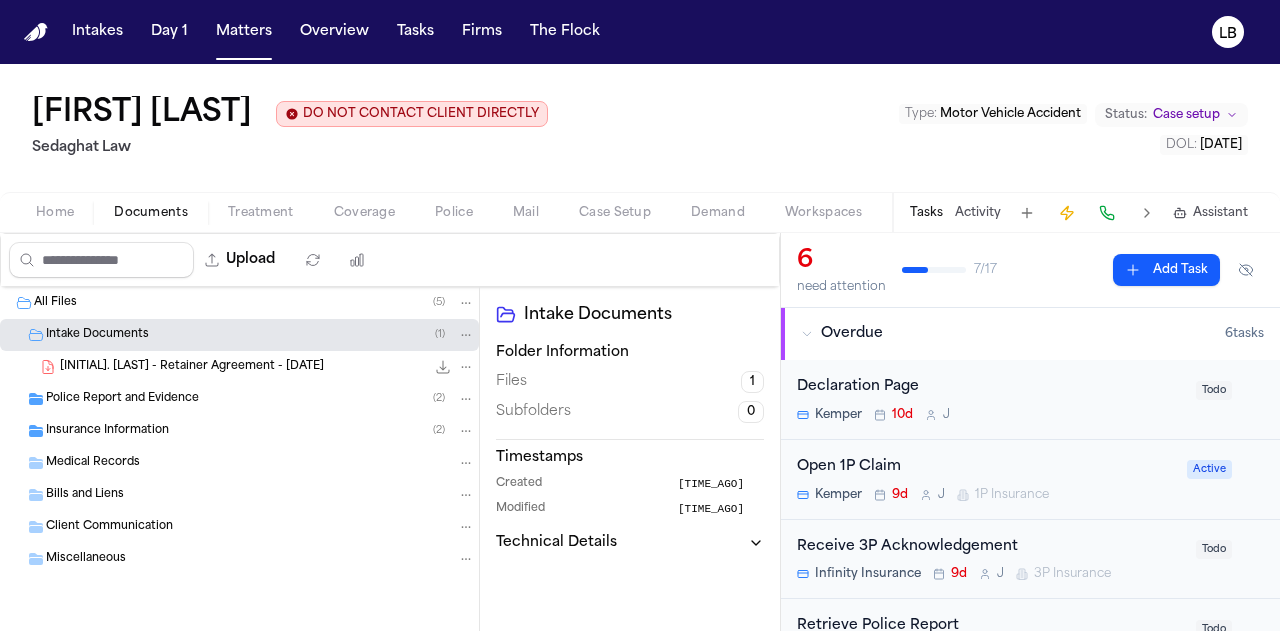 click on "[INITIAL]. [LAST] - Retainer Agreement - [DATE]" at bounding box center [192, 367] 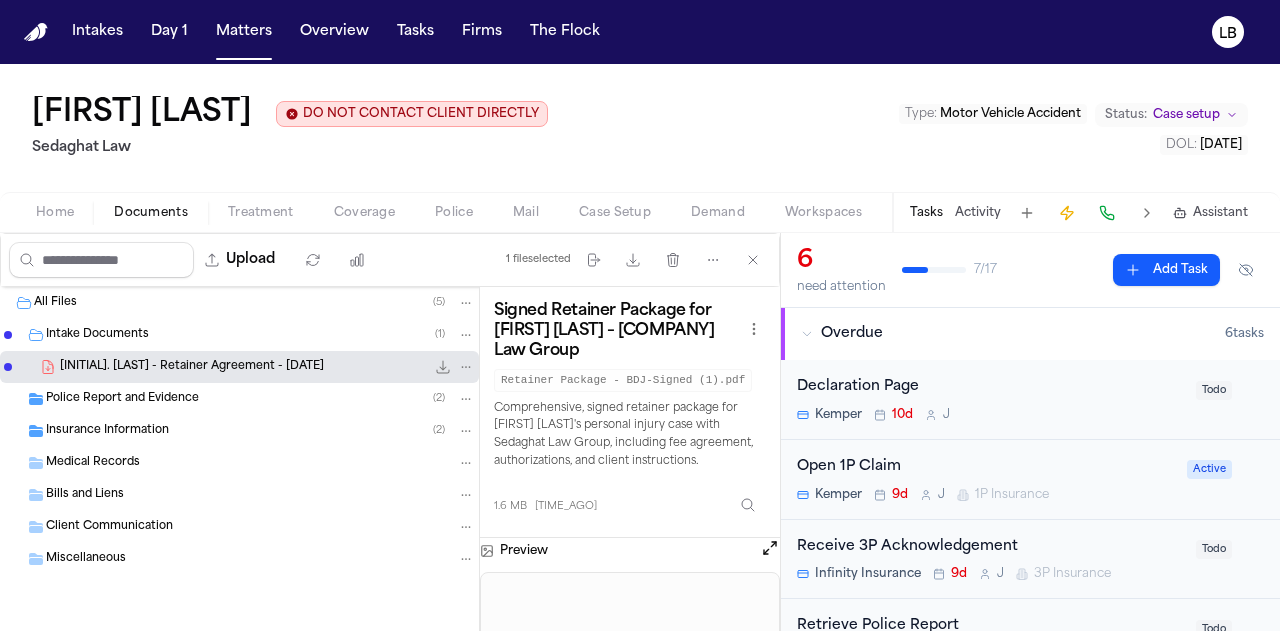 click on "[FIRST] [LAST] DO NOT CONTACT CLIENT DIRECTLY DO NOT CONTACT [LAW_FIRM] Type :   Motor Vehicle Accident Status: Case setup DOL :   [DATE]" at bounding box center (640, 128) 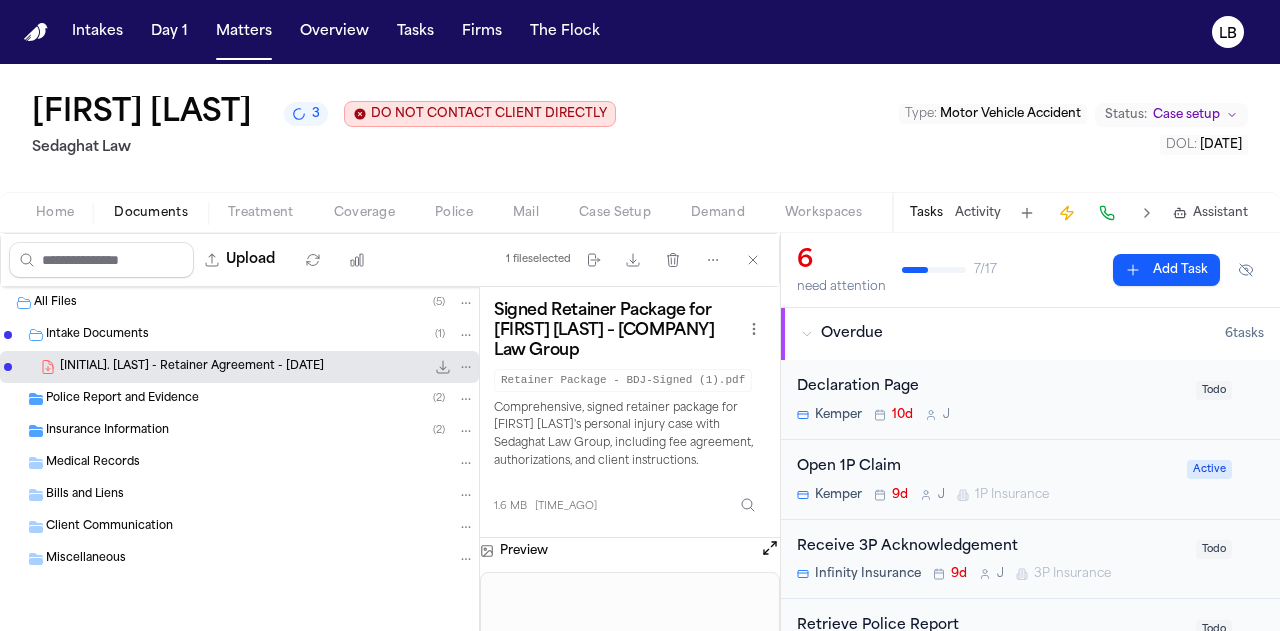 scroll, scrollTop: 1, scrollLeft: 0, axis: vertical 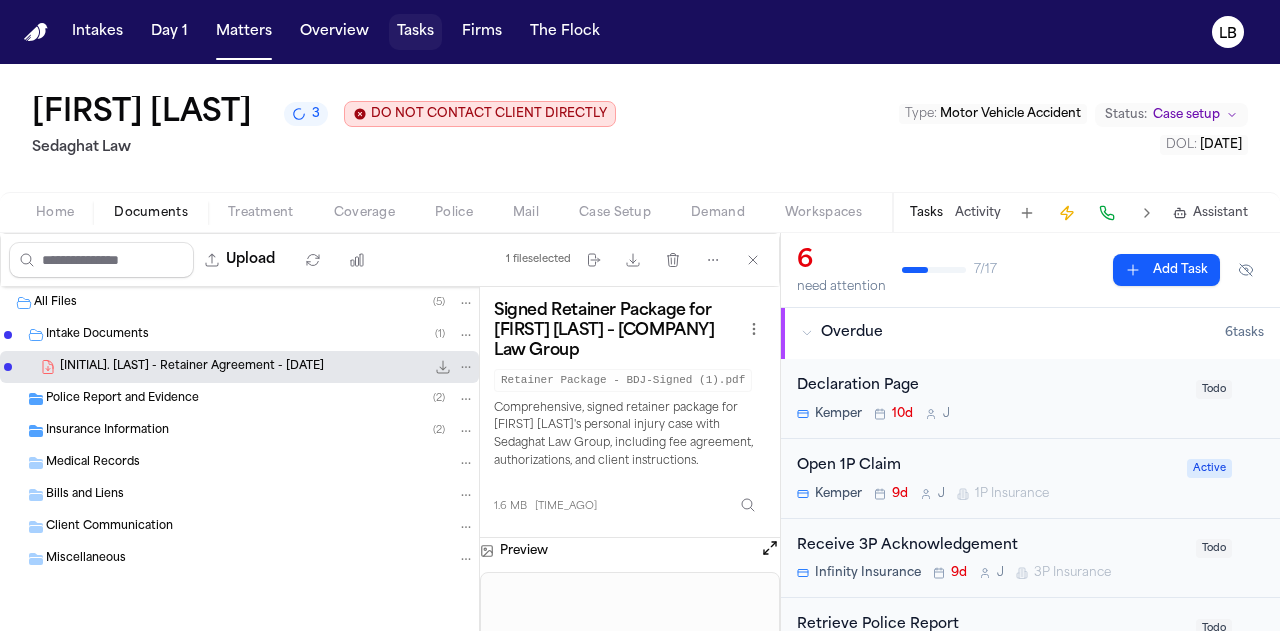 click on "Tasks" at bounding box center (415, 32) 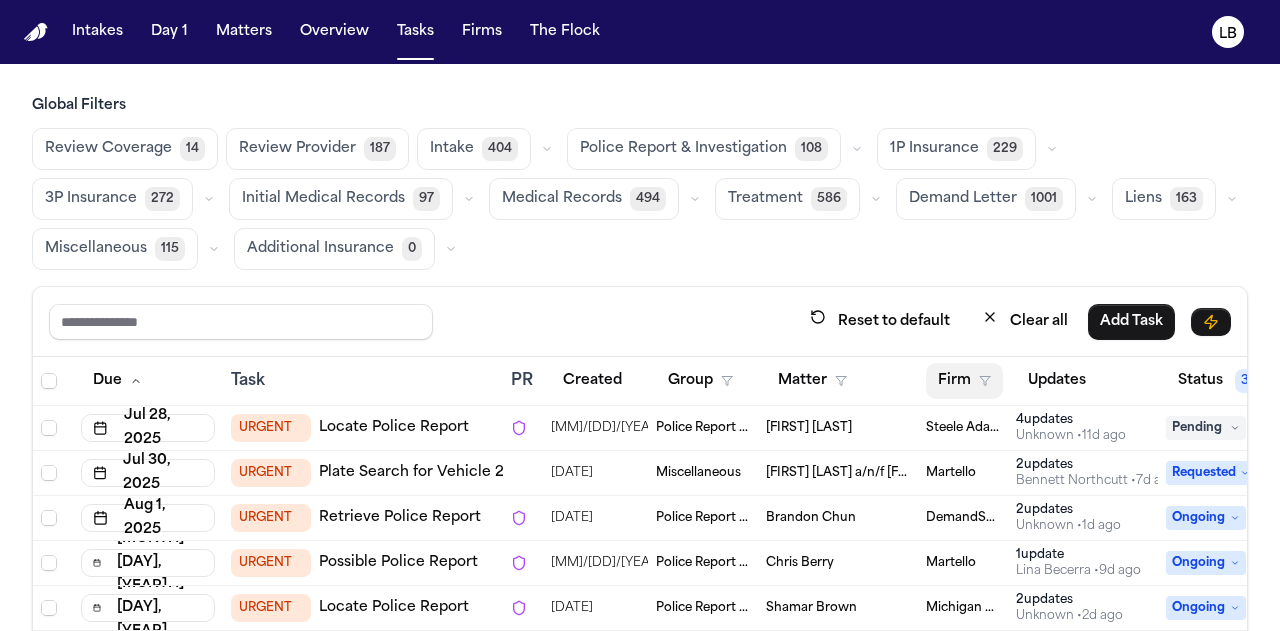 click on "Firm" at bounding box center (964, 381) 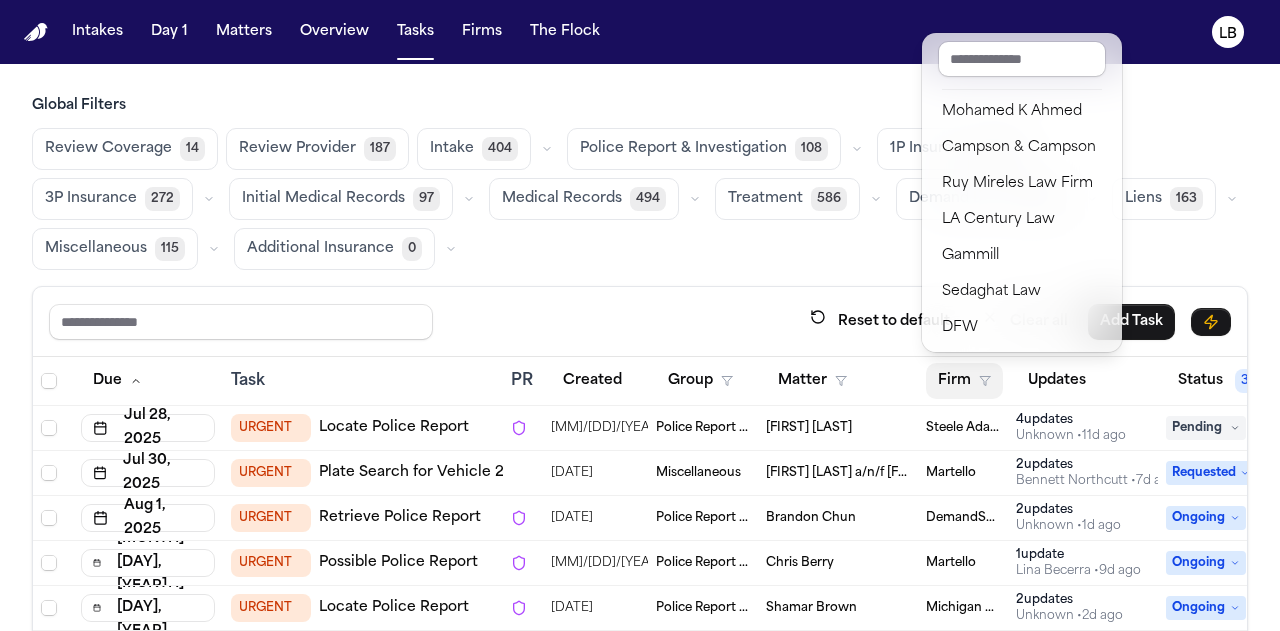 scroll, scrollTop: 326, scrollLeft: 0, axis: vertical 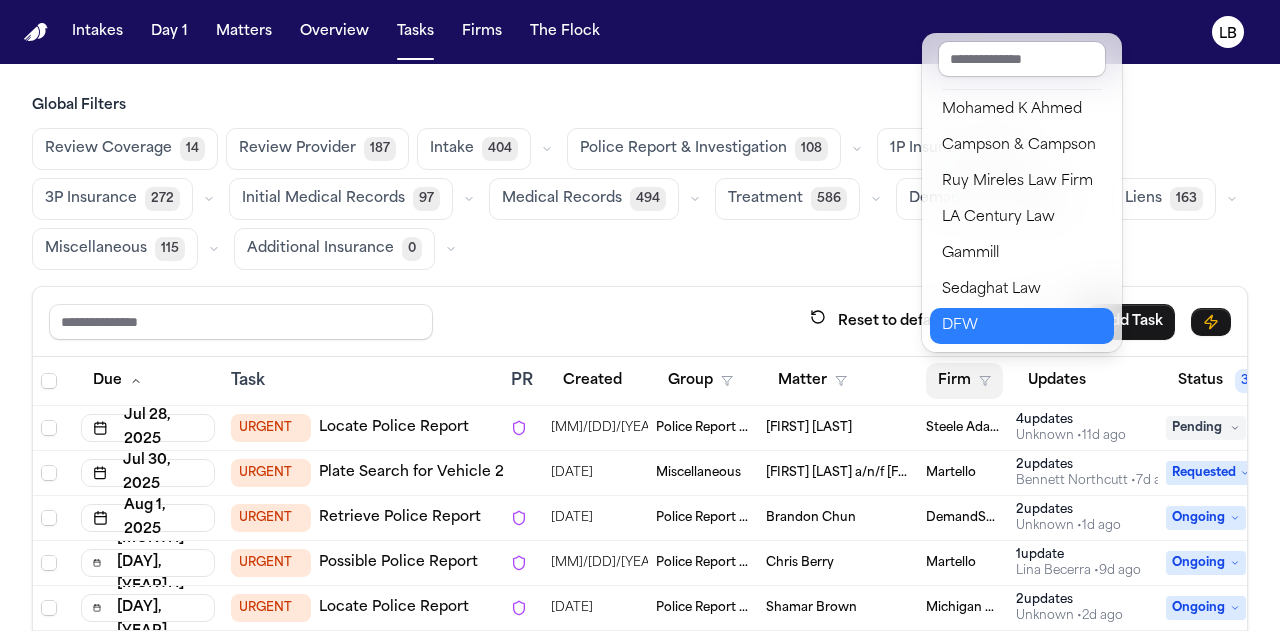 click on "DFW" at bounding box center (1022, 326) 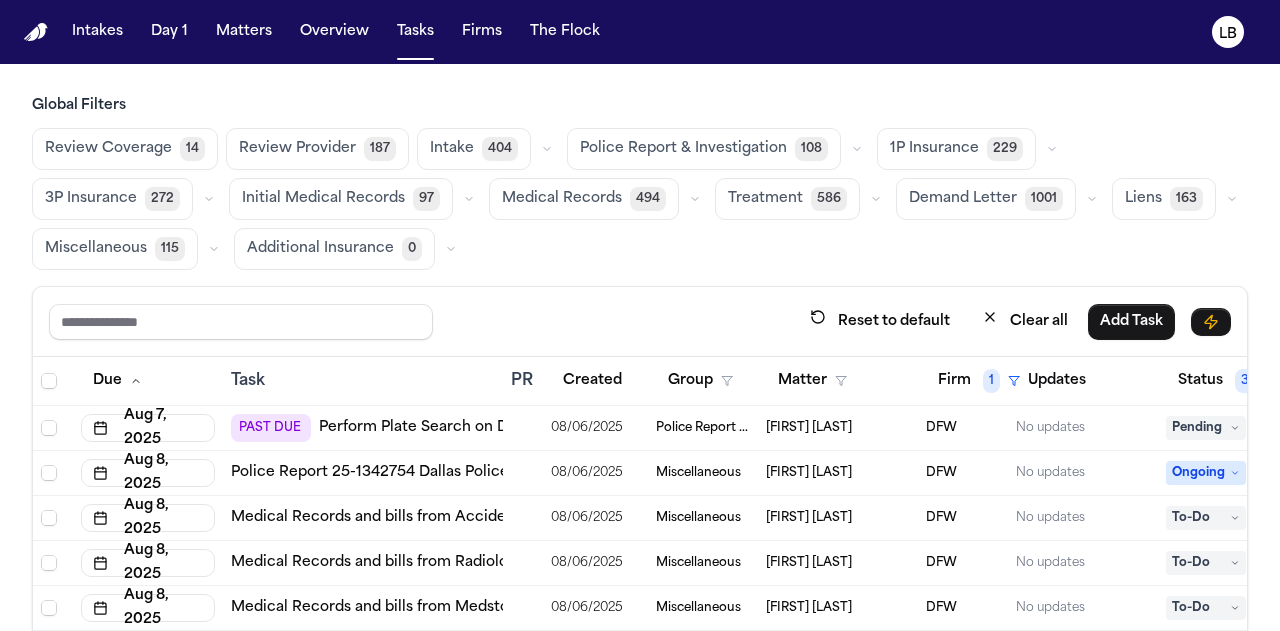 click on "Reset to default Clear all Add Task" at bounding box center [1014, 321] 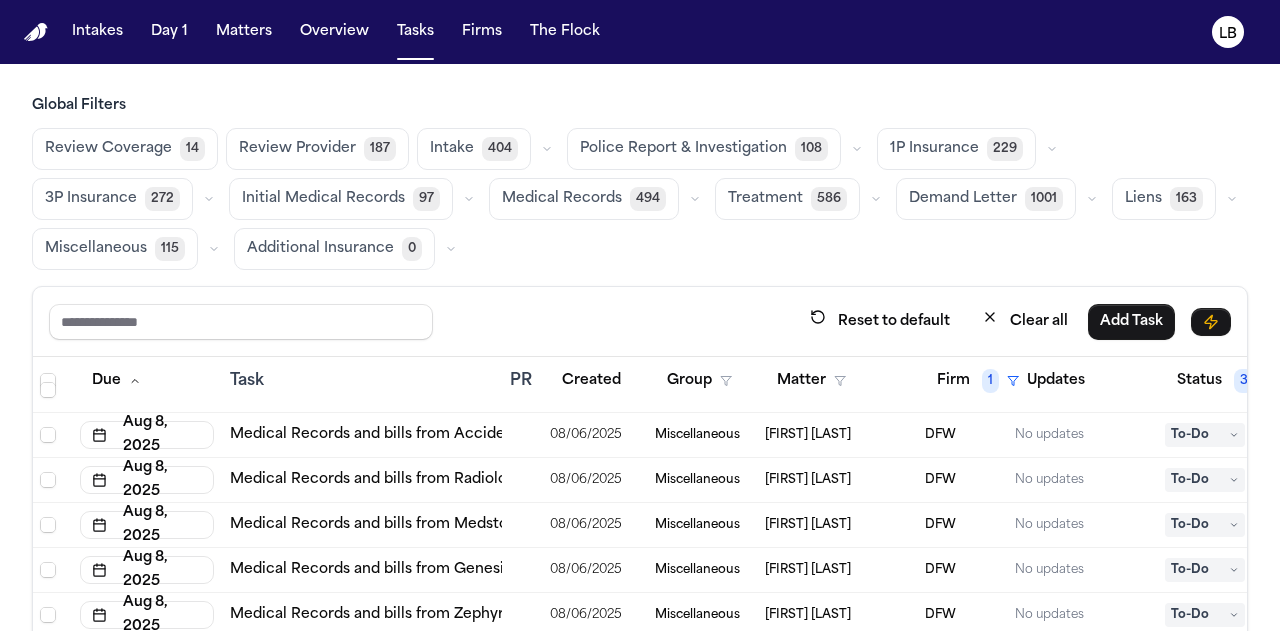 scroll, scrollTop: 192, scrollLeft: 1, axis: both 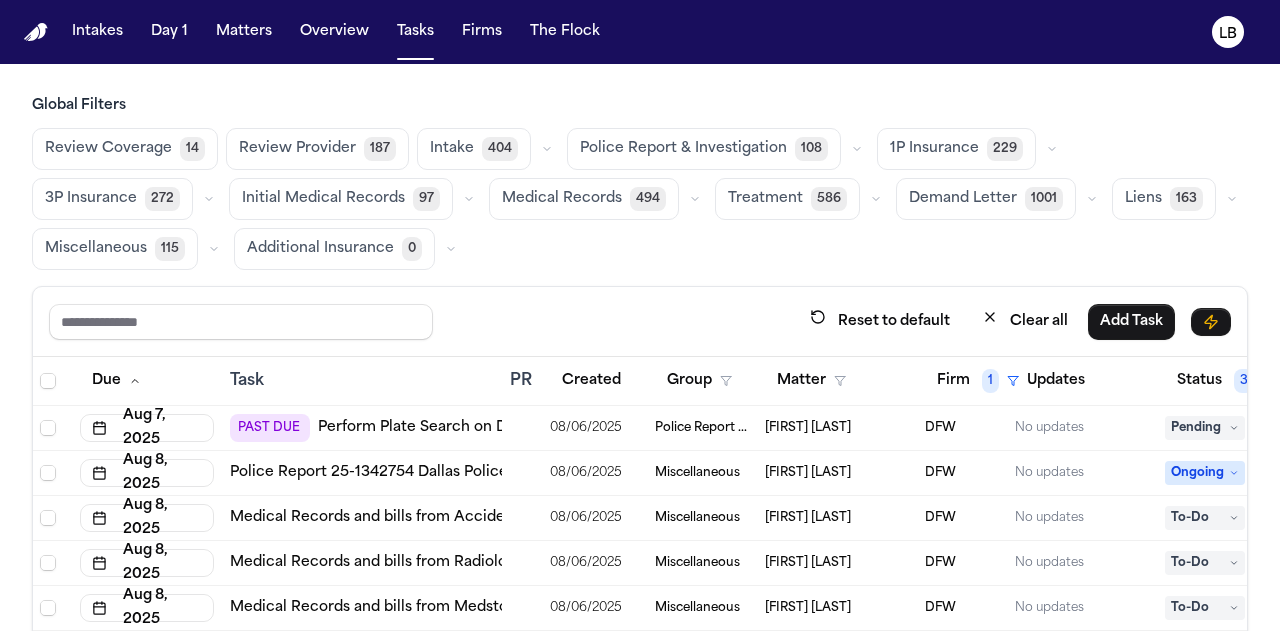 click on "Perform Plate Search on Defendant Vehicle" at bounding box center [473, 428] 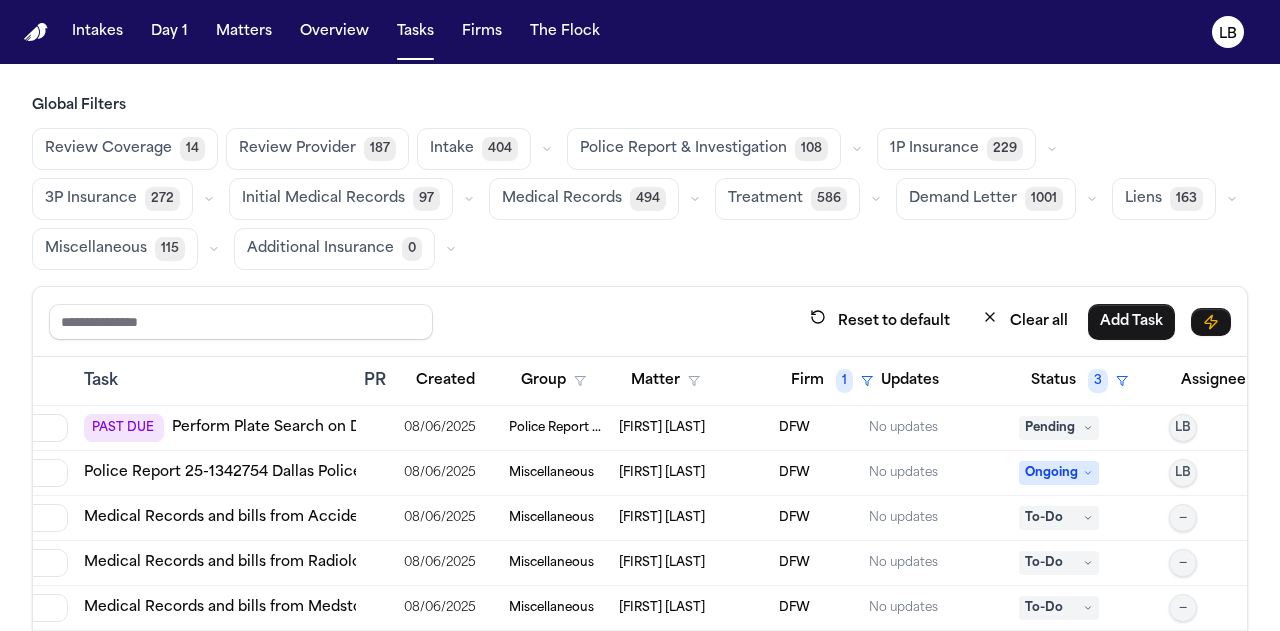 scroll, scrollTop: 0, scrollLeft: 148, axis: horizontal 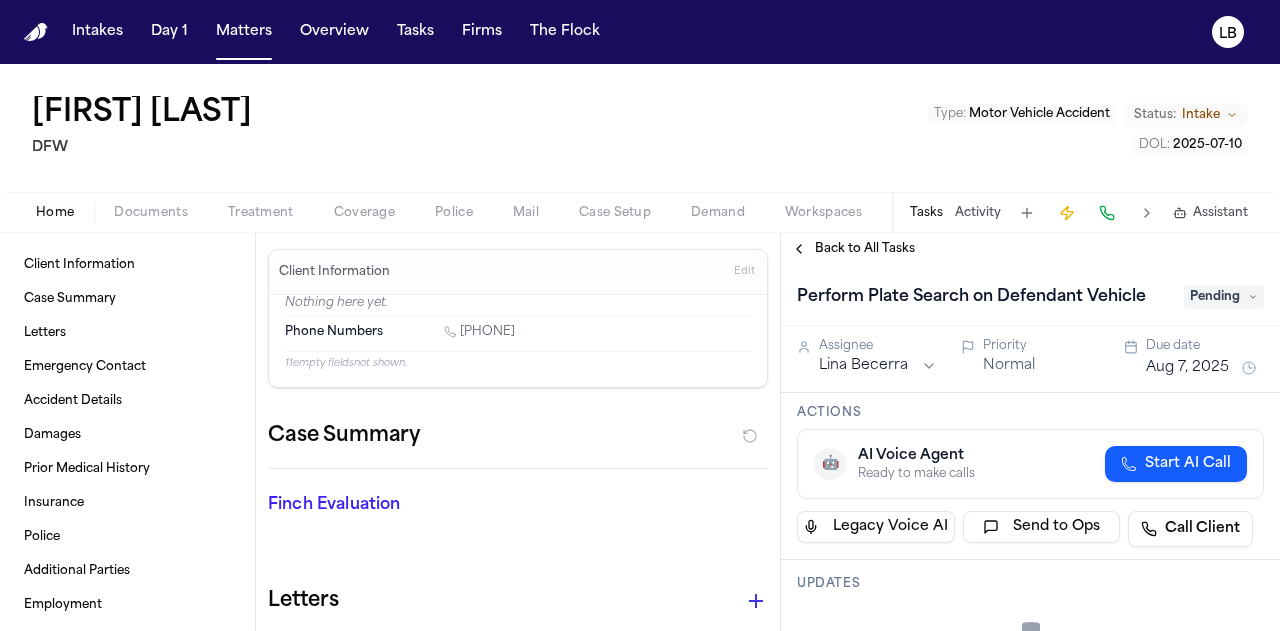 click on "[FIRST] [LAST] DFW Type :   Motor Vehicle Accident Status: Intake DOL :   [DATE]" at bounding box center [640, 128] 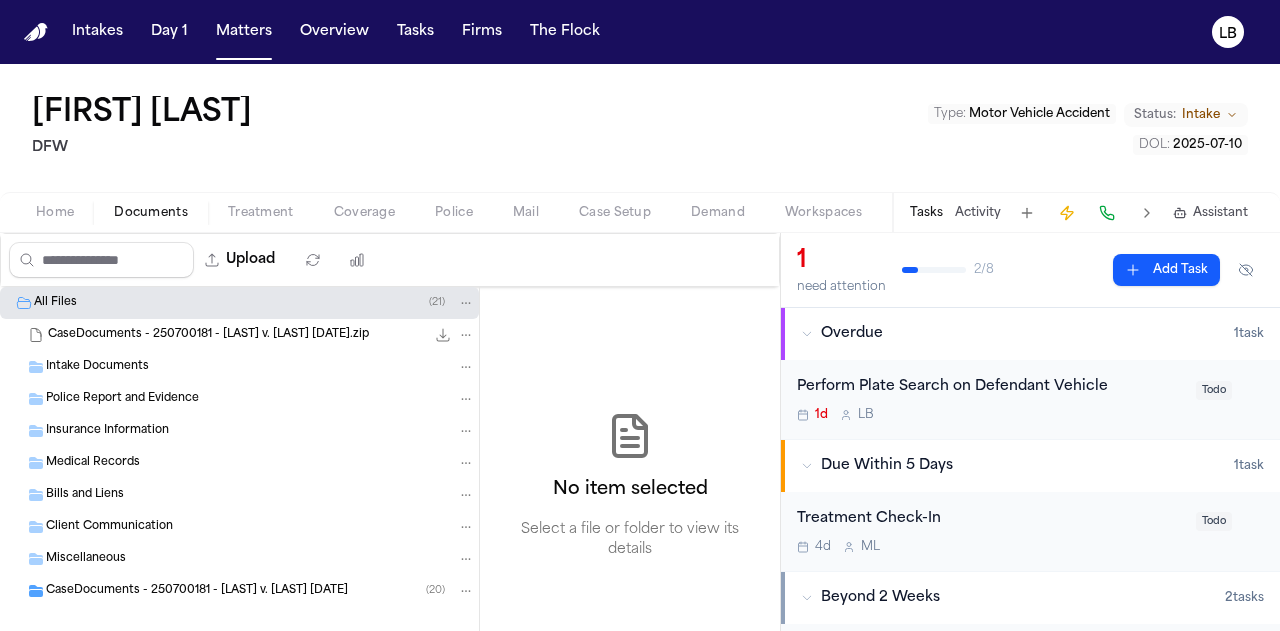 click on "CaseDocuments - 250700181 - [LAST] v. [LAST] [DATE].zip" at bounding box center (208, 335) 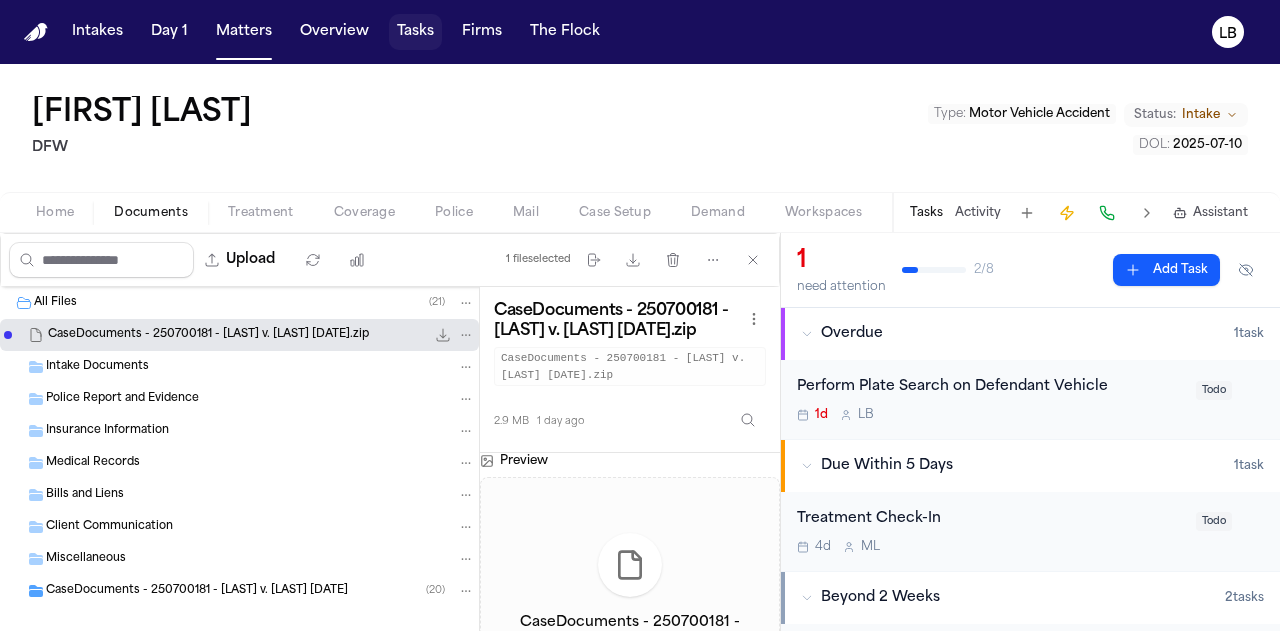 click on "Tasks" at bounding box center [415, 32] 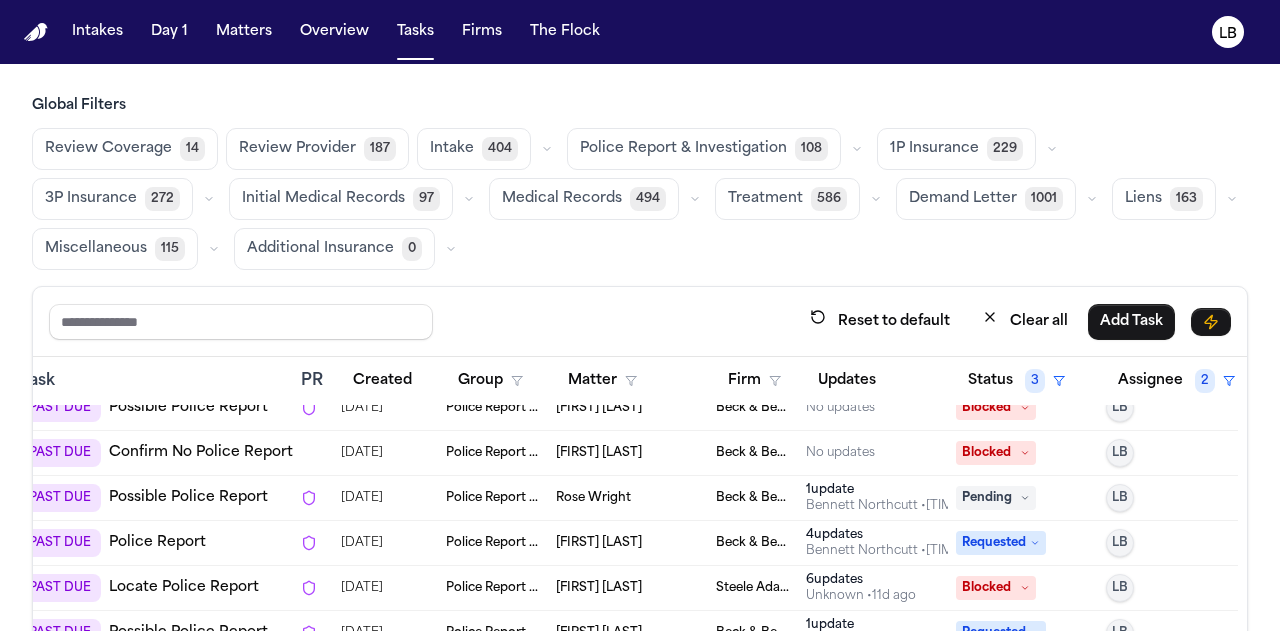 scroll, scrollTop: 543, scrollLeft: 238, axis: both 